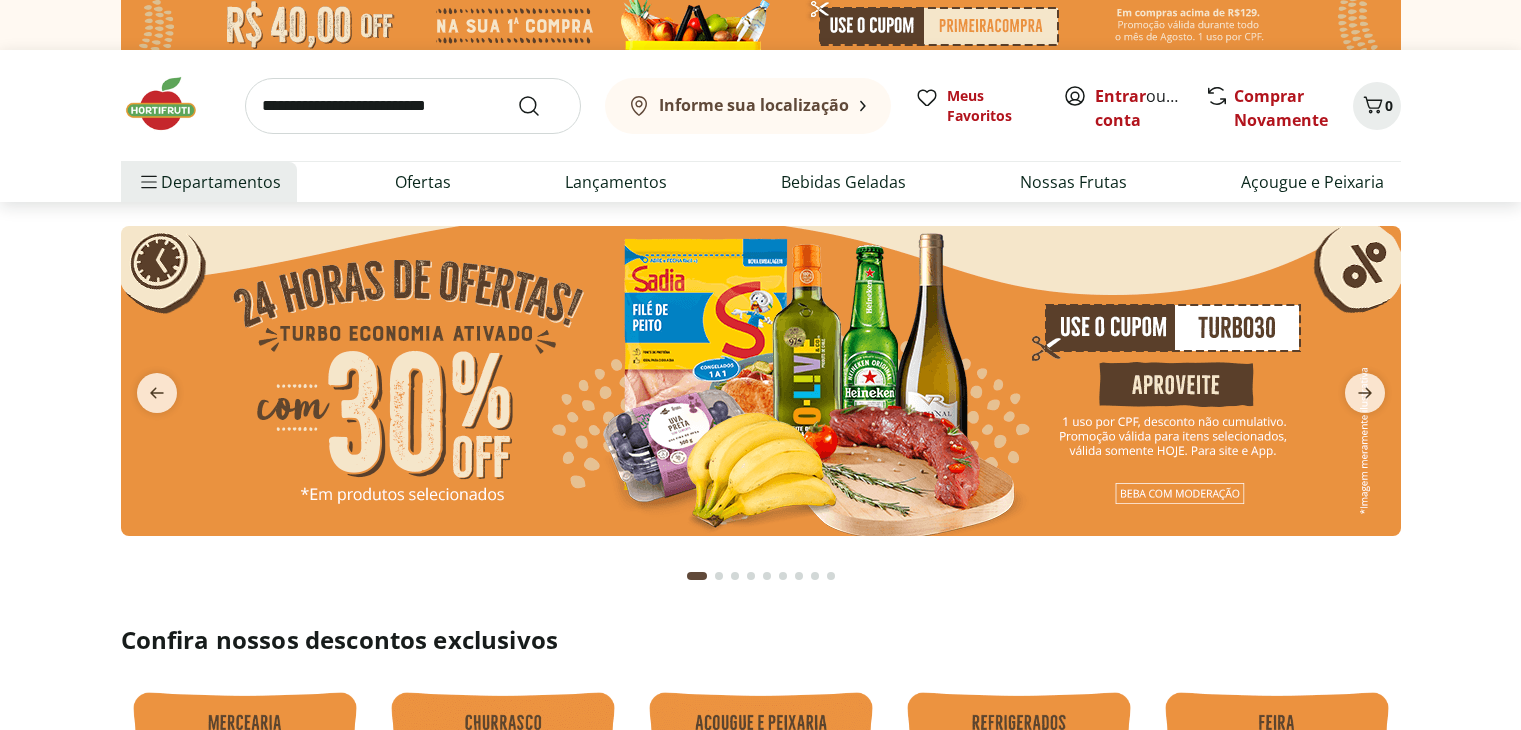 scroll, scrollTop: 0, scrollLeft: 0, axis: both 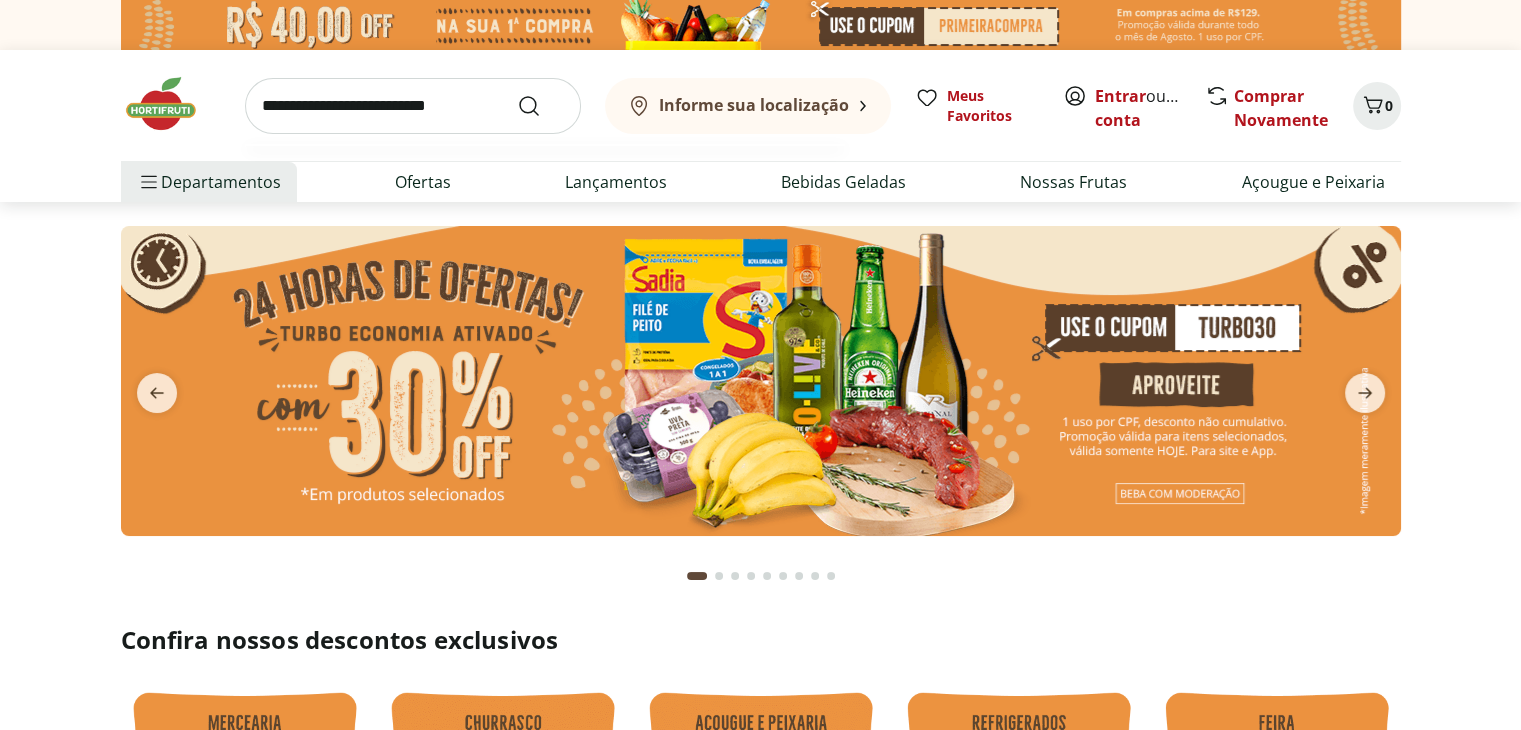 click at bounding box center (413, 106) 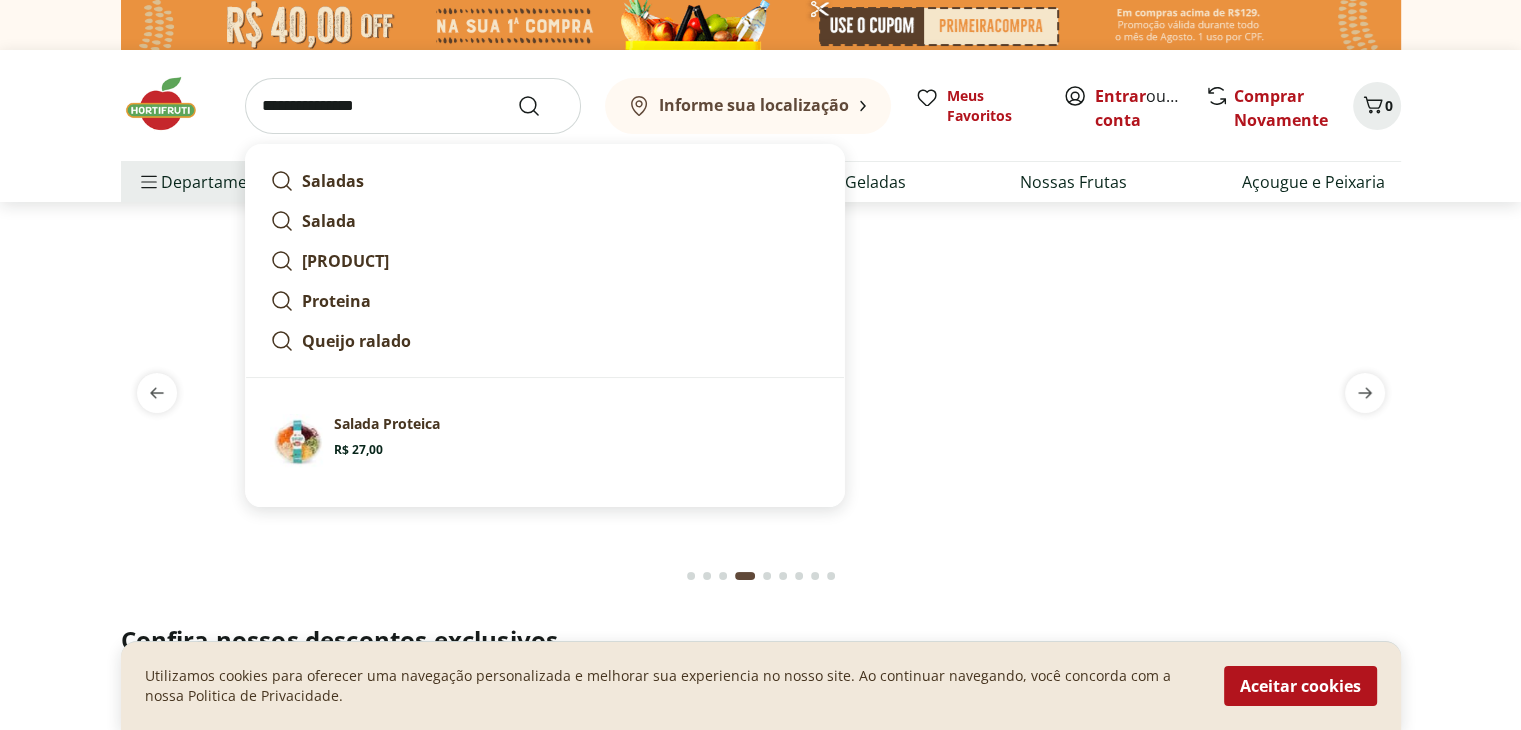type on "**********" 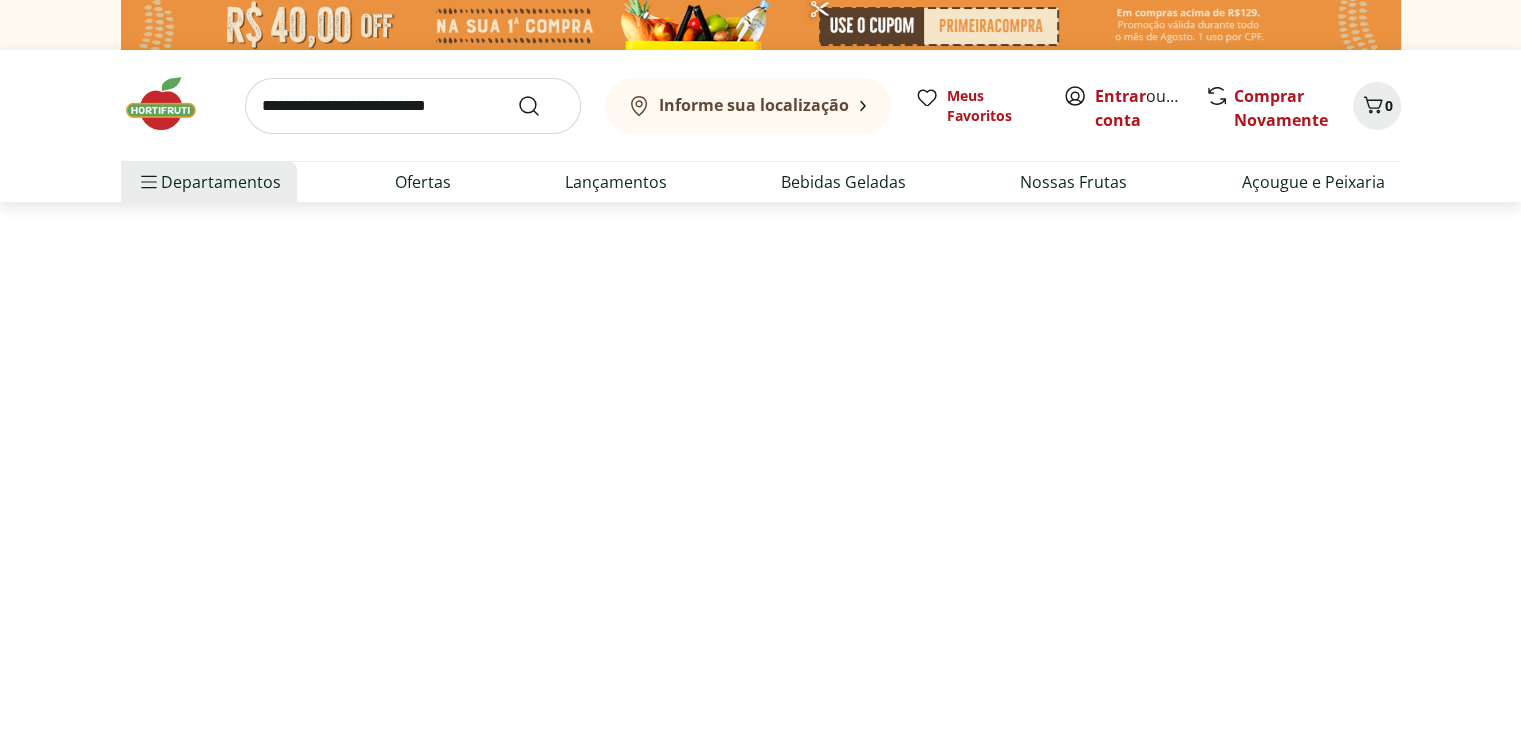 select on "**********" 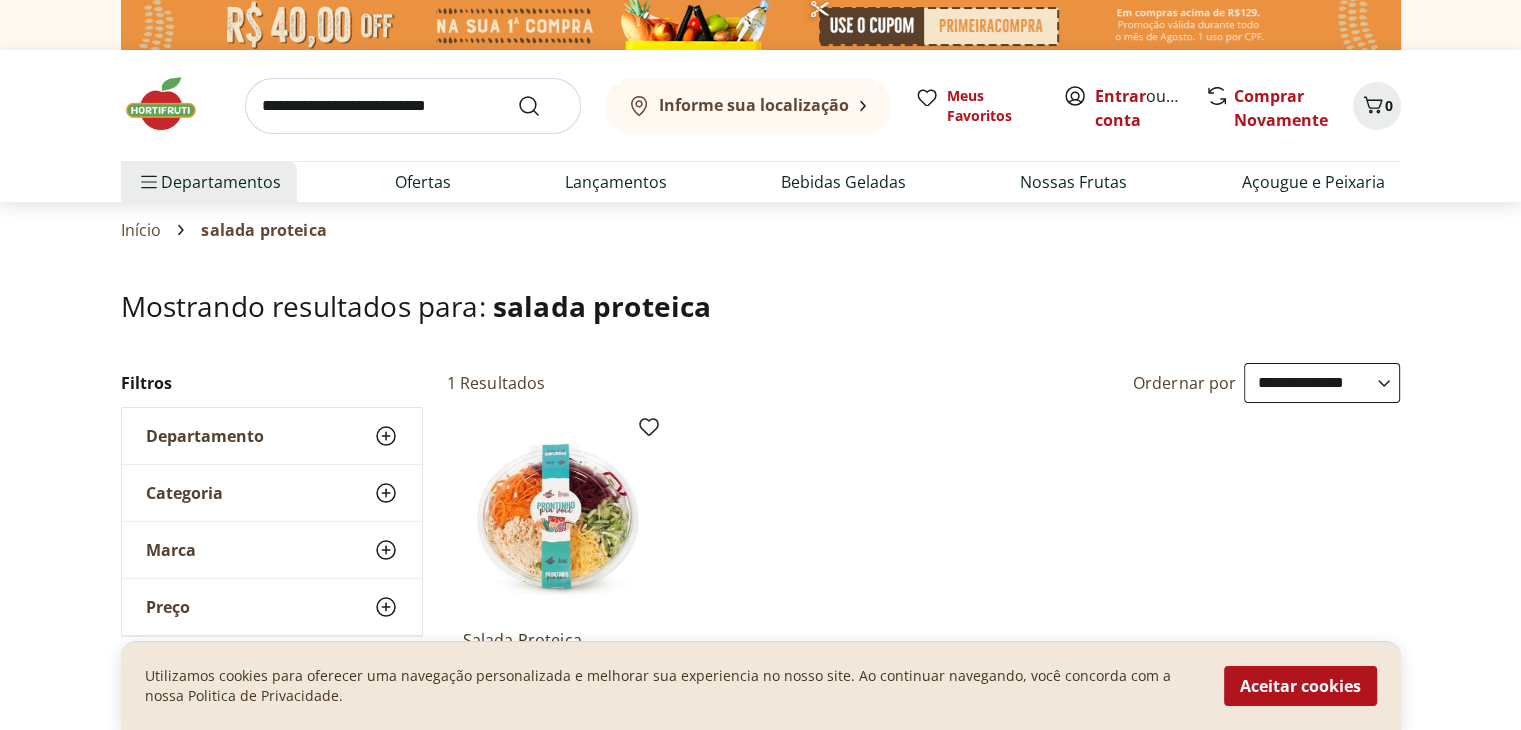 click at bounding box center [558, 518] 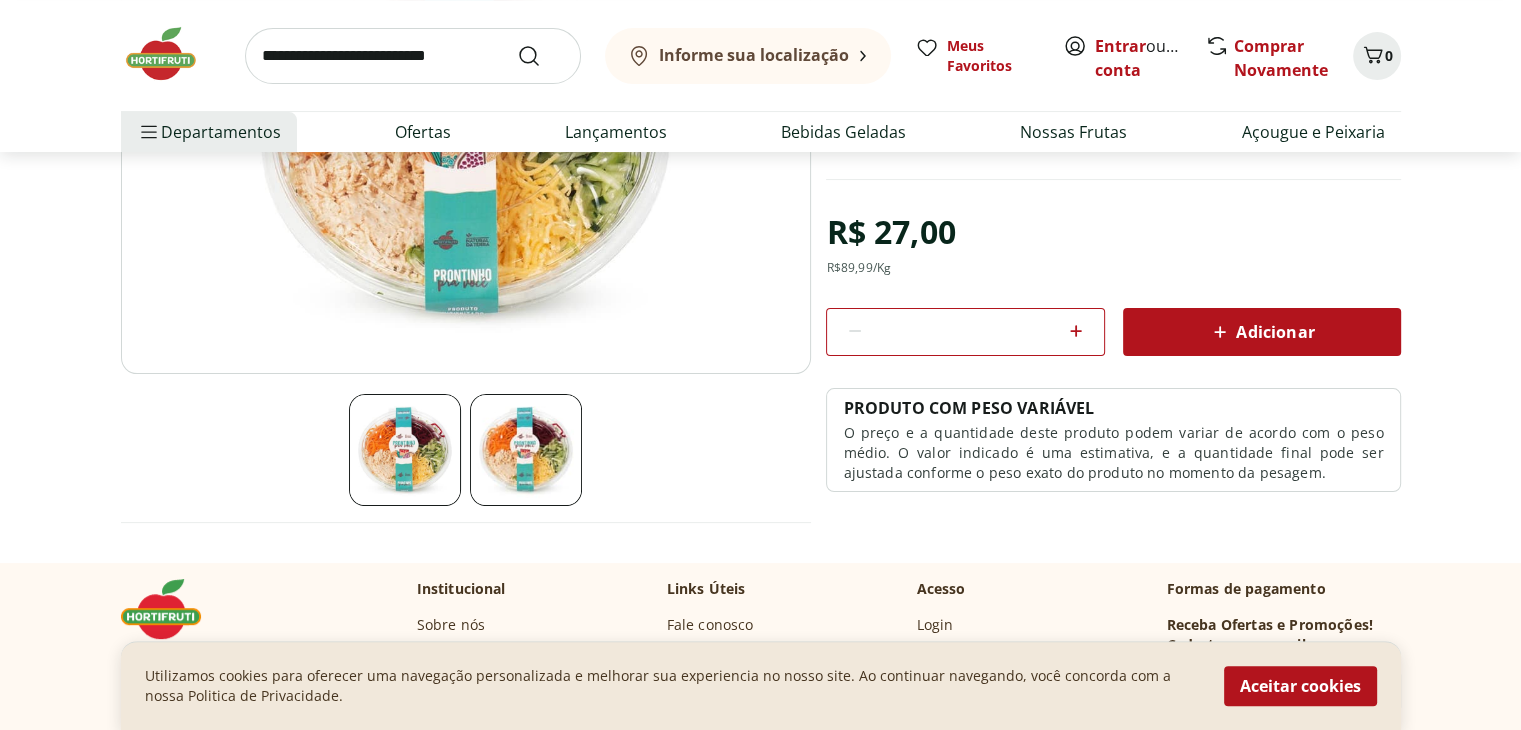scroll, scrollTop: 0, scrollLeft: 0, axis: both 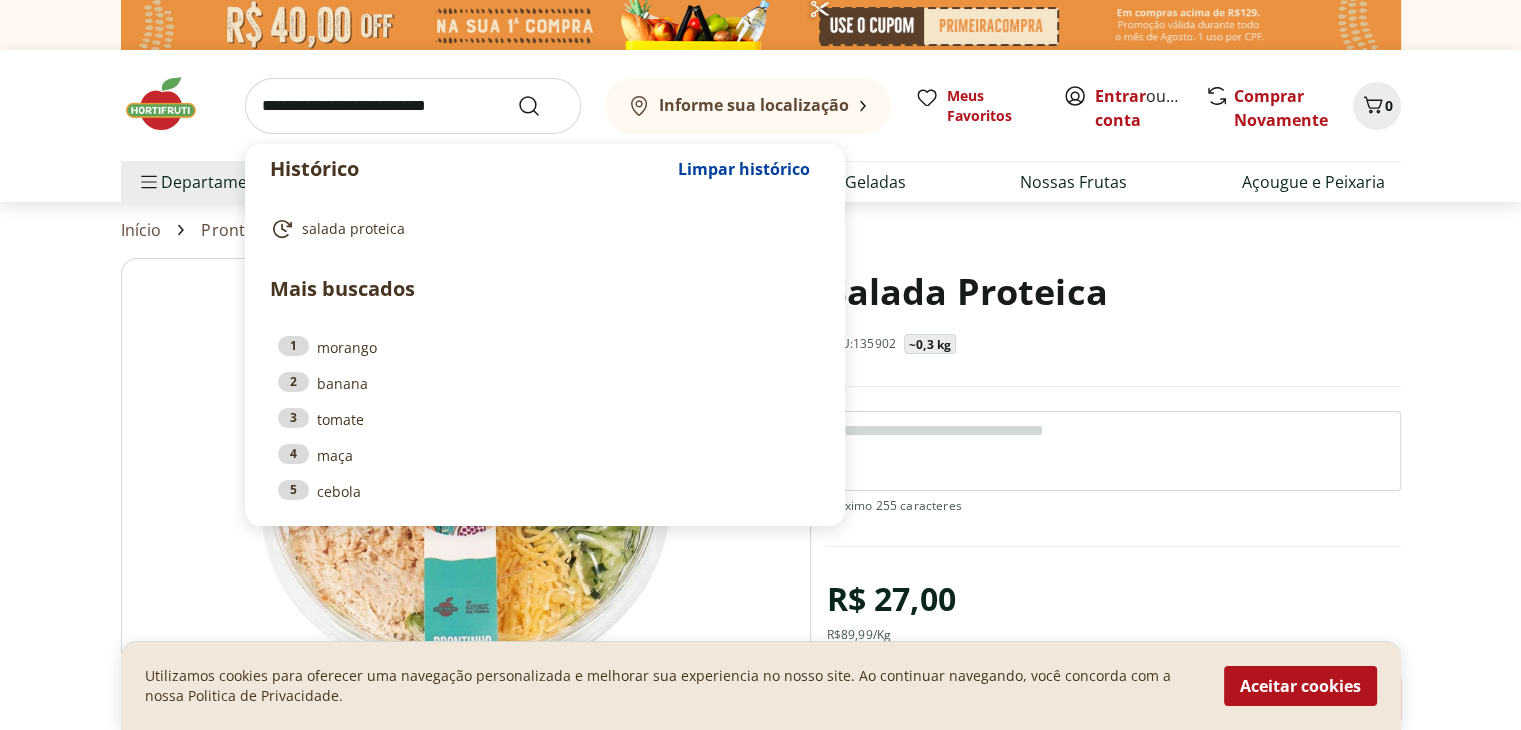 click at bounding box center [413, 106] 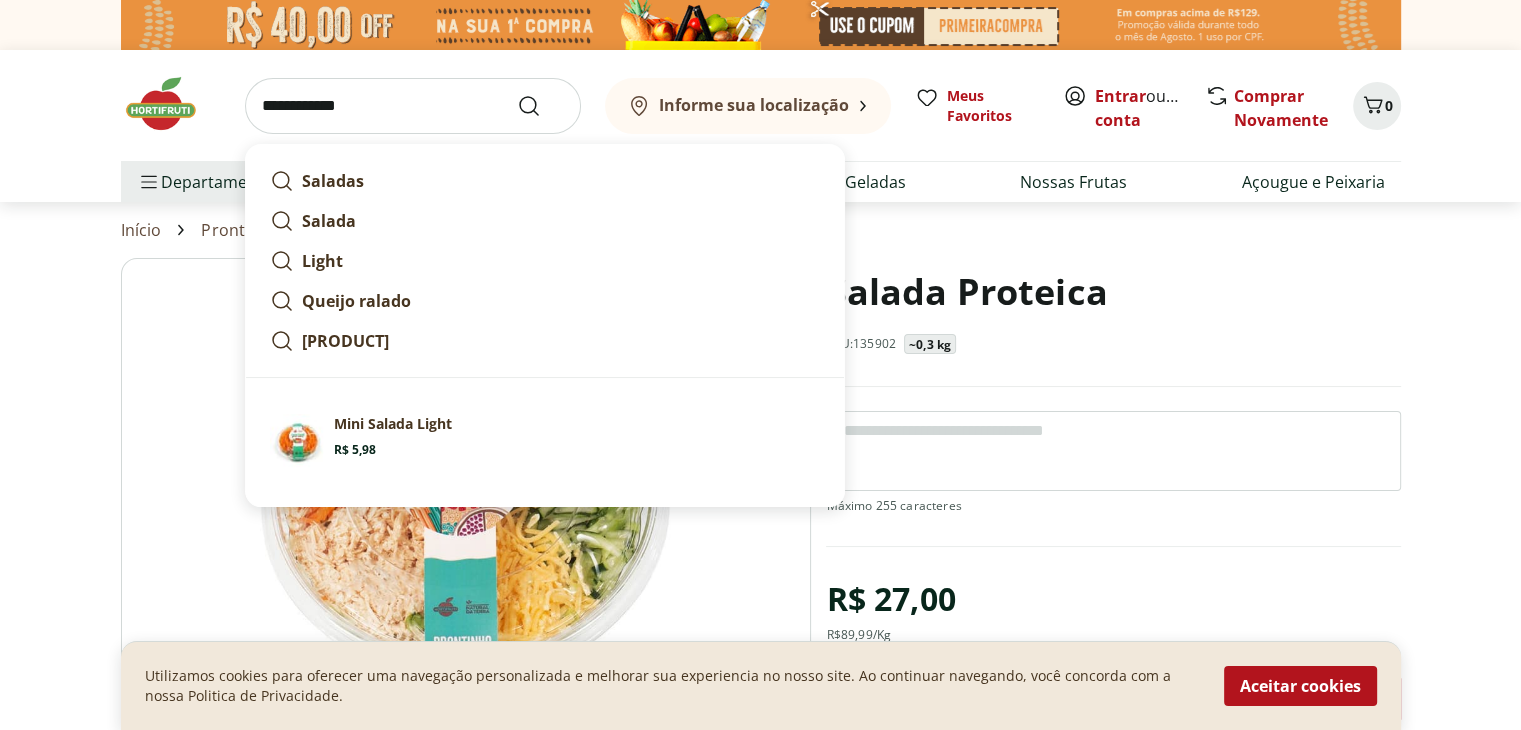 type on "**********" 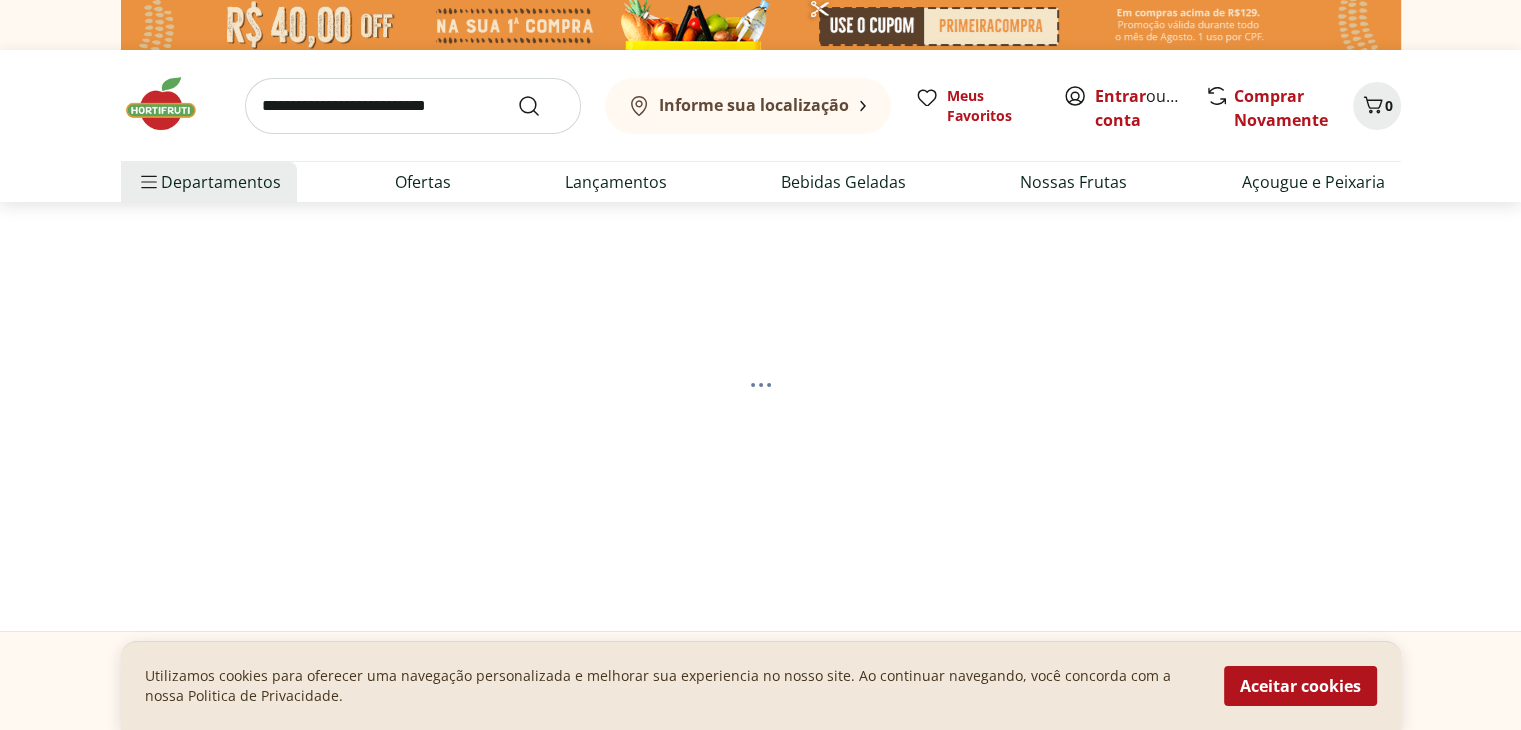 select on "**********" 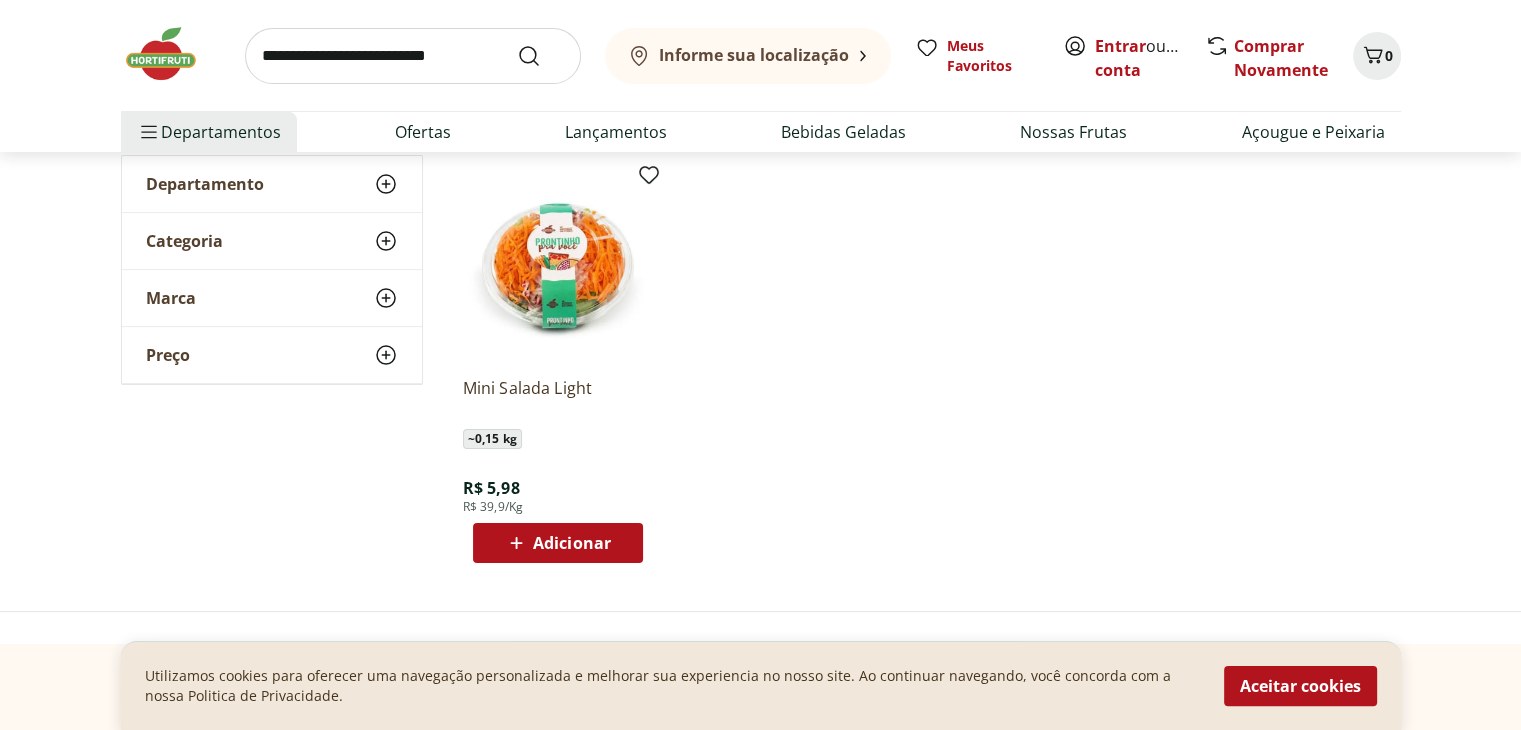 scroll, scrollTop: 260, scrollLeft: 0, axis: vertical 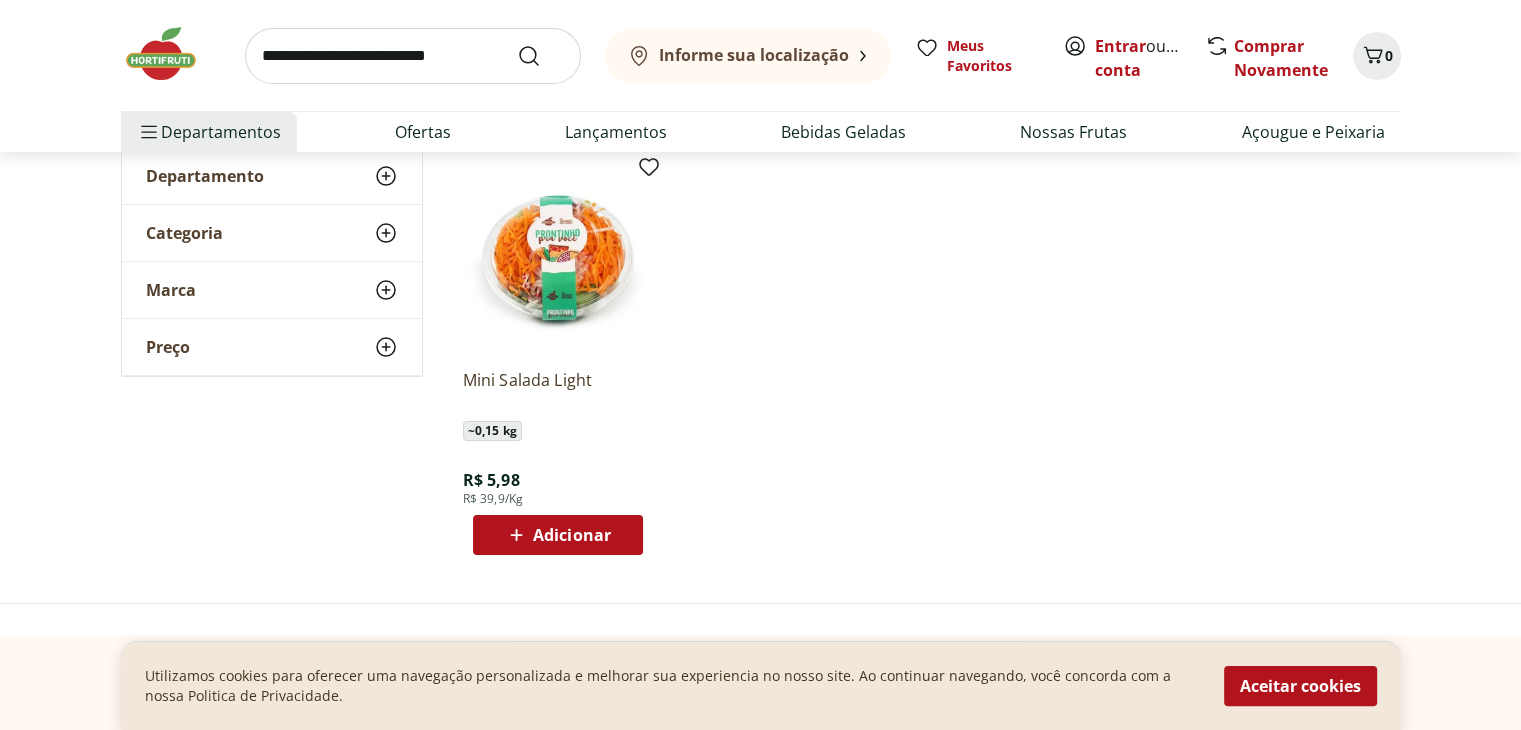 click at bounding box center [558, 258] 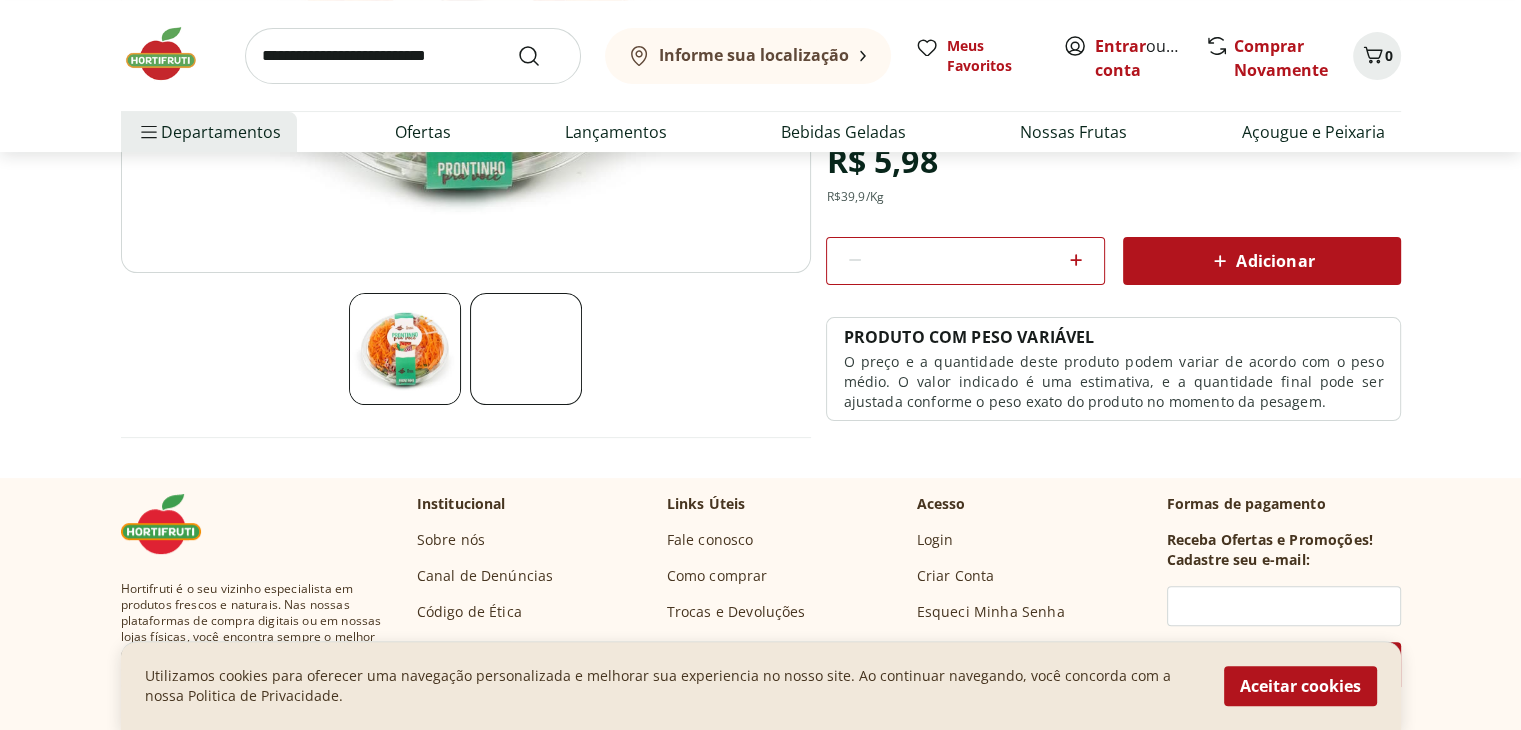 scroll, scrollTop: 435, scrollLeft: 0, axis: vertical 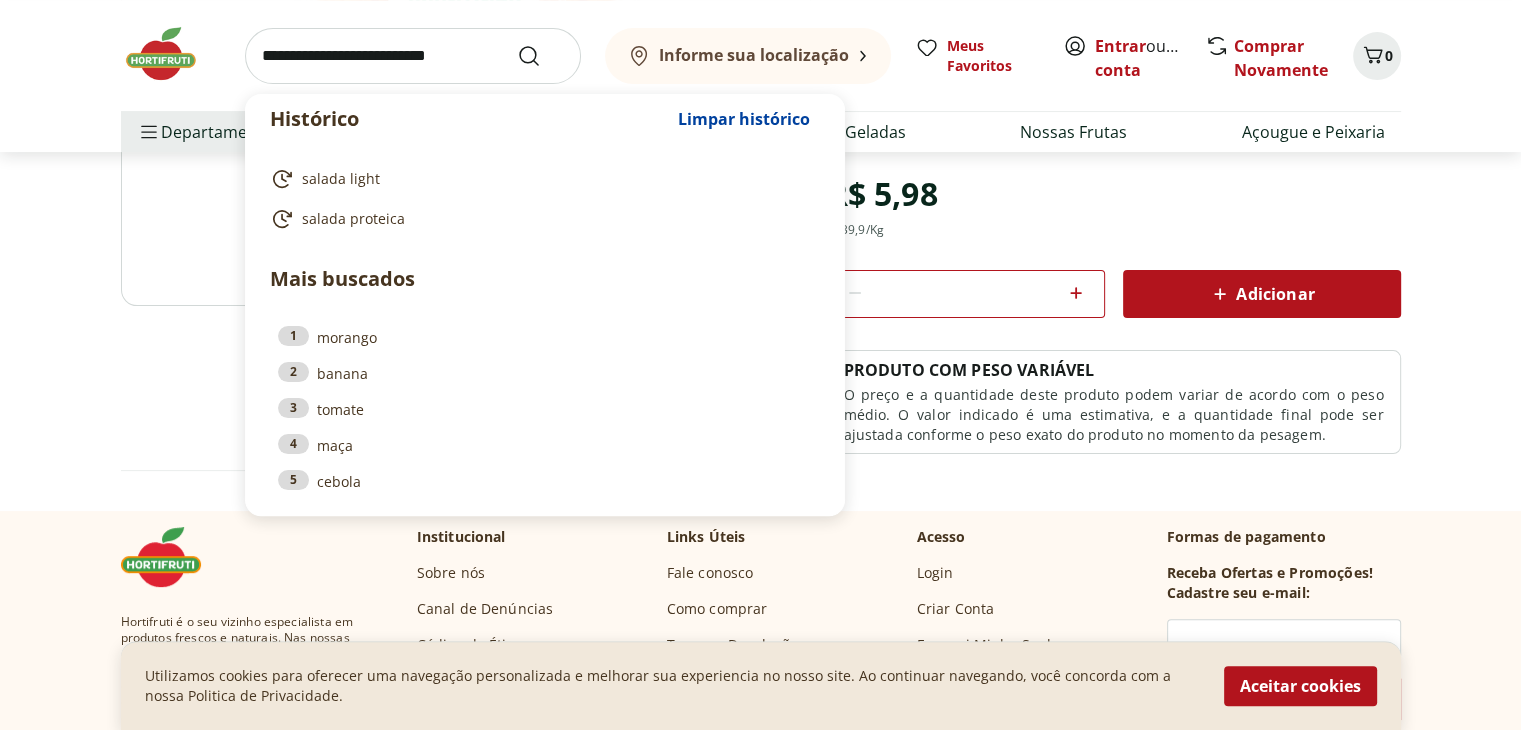 click at bounding box center (413, 56) 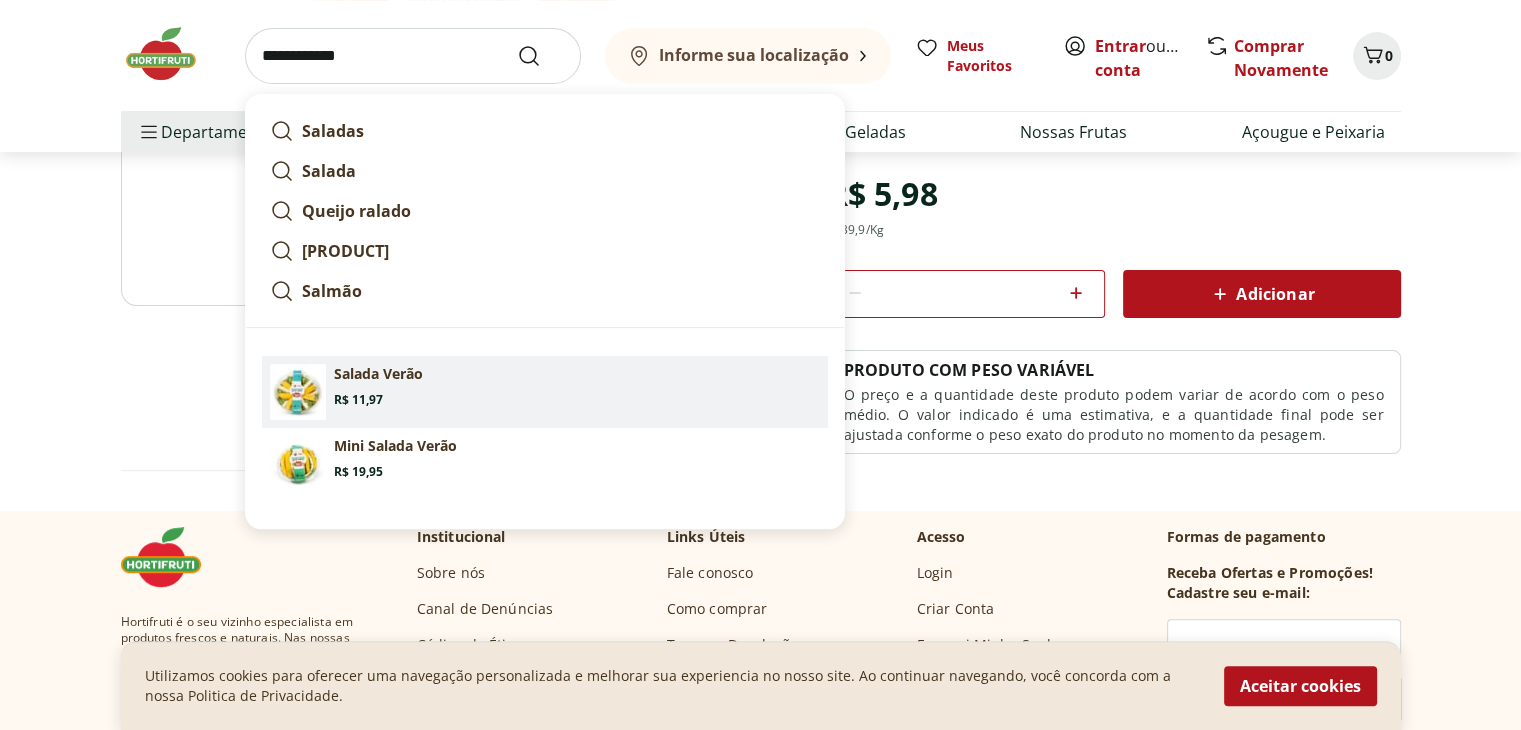 click on "Salada Verão" at bounding box center (378, 374) 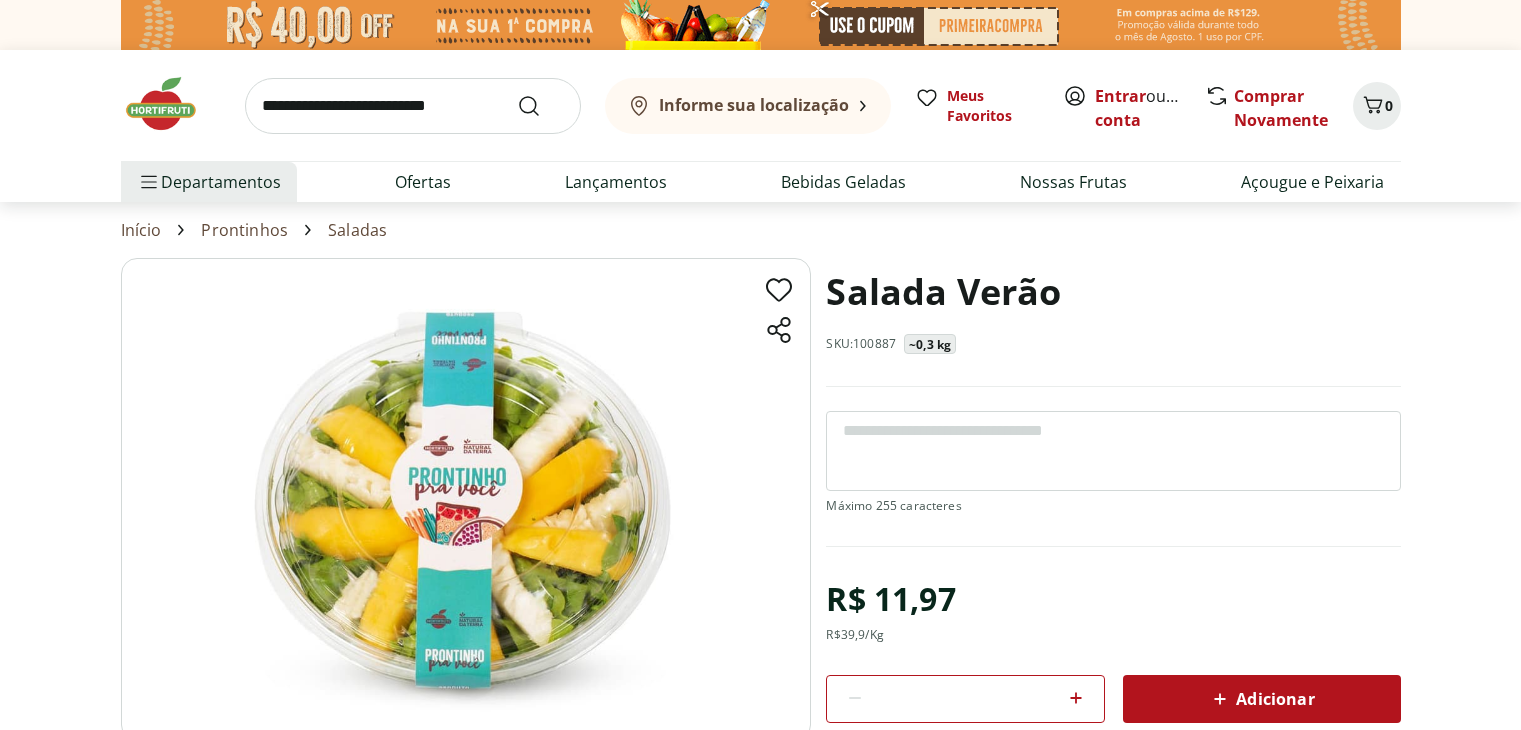 scroll, scrollTop: 0, scrollLeft: 0, axis: both 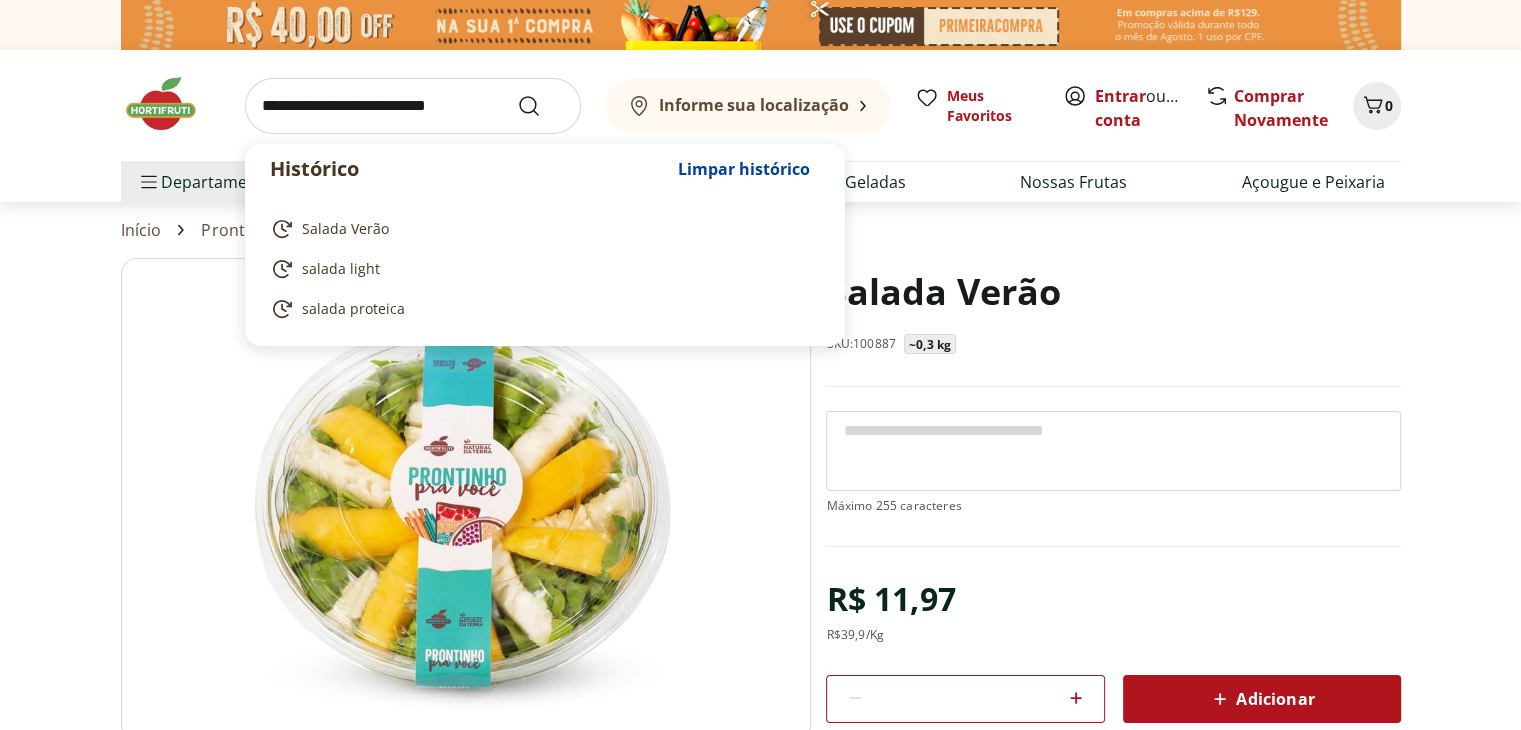 click at bounding box center [413, 106] 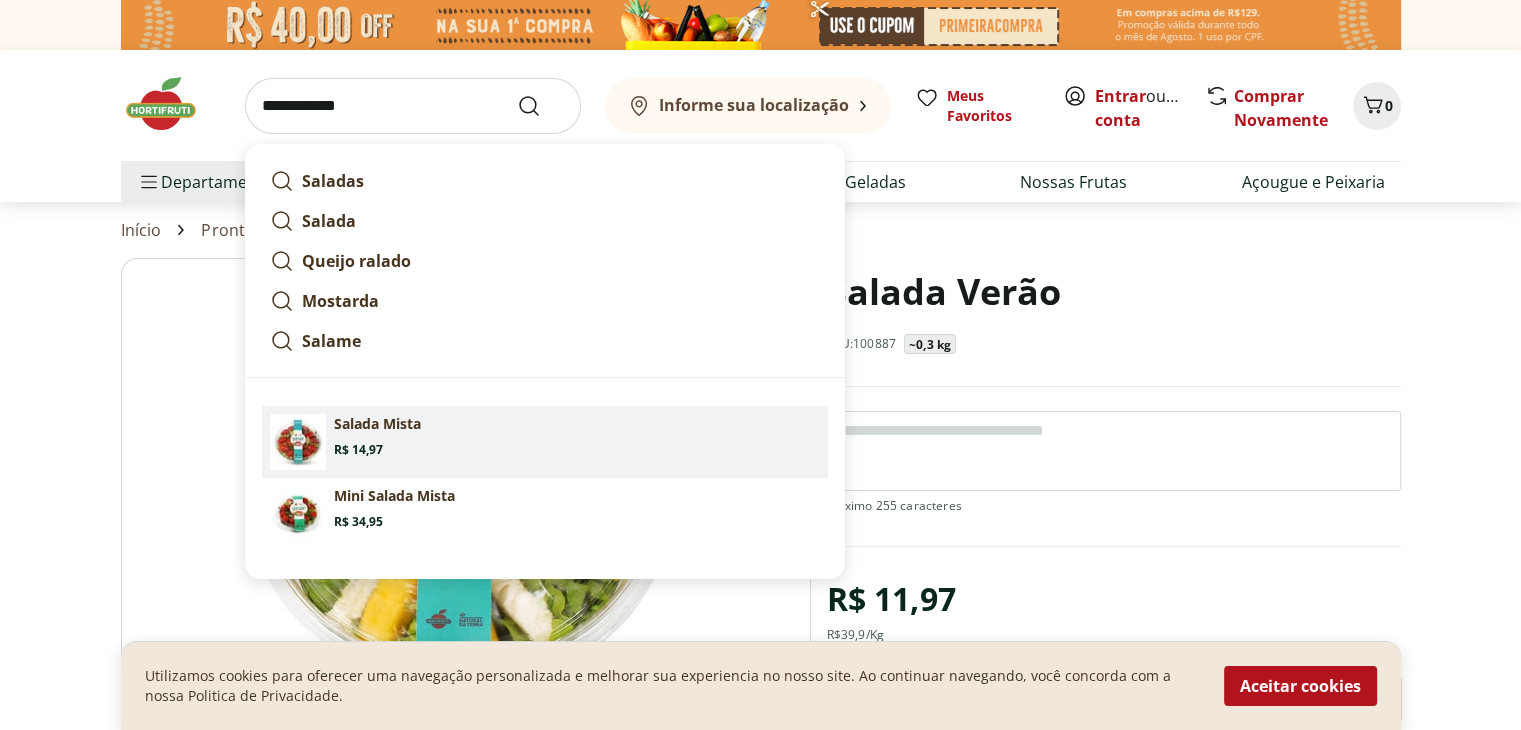 click on "Salada Mista" at bounding box center (377, 424) 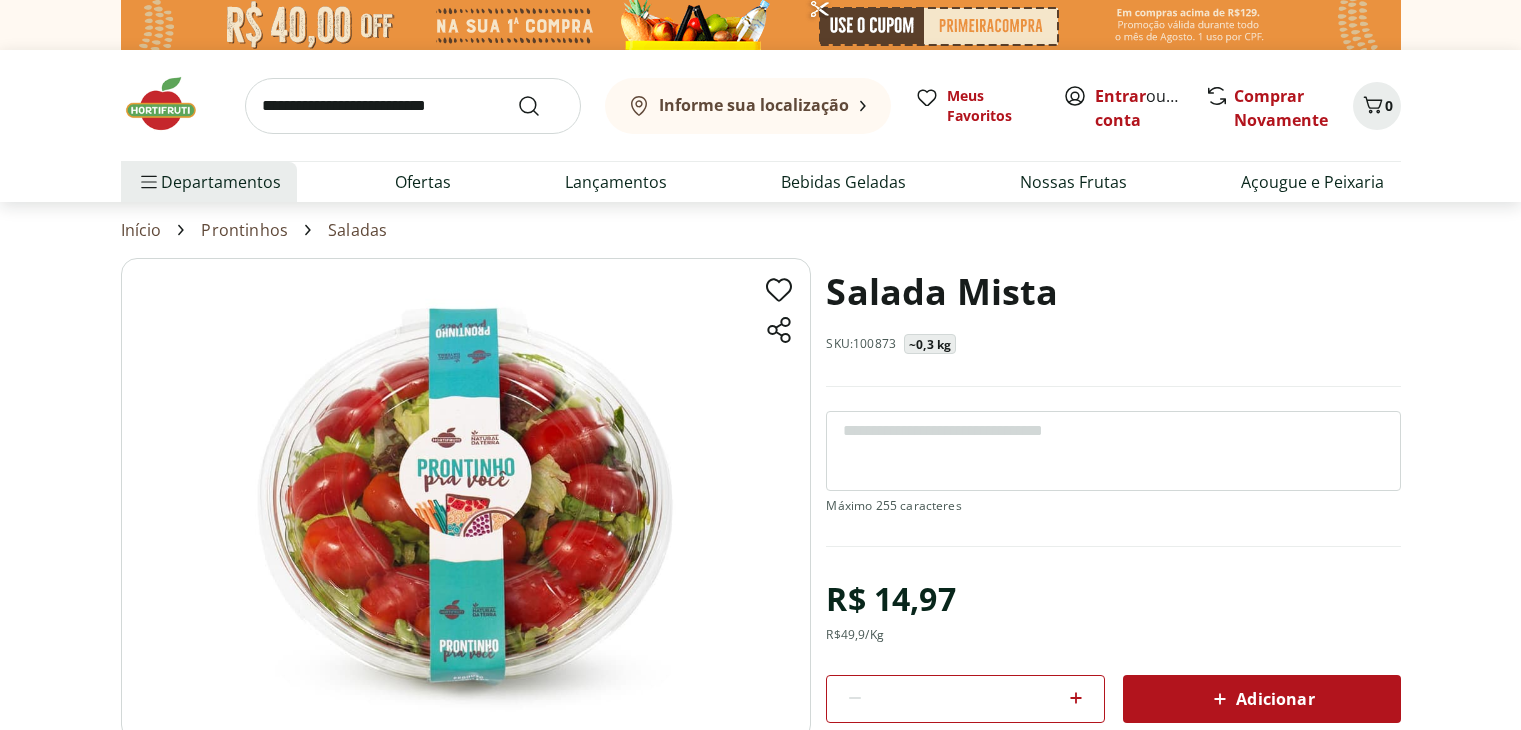scroll, scrollTop: 0, scrollLeft: 0, axis: both 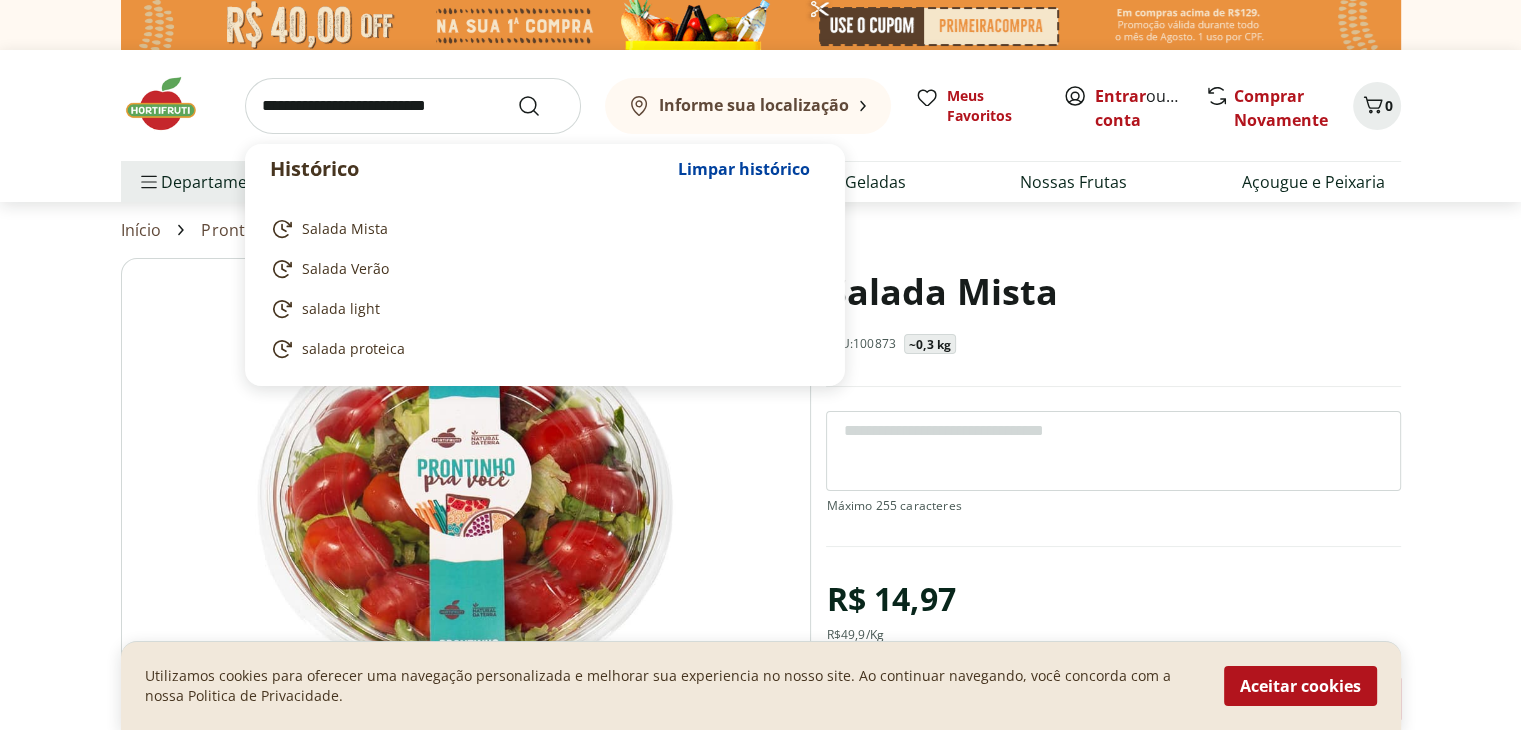 click at bounding box center [413, 106] 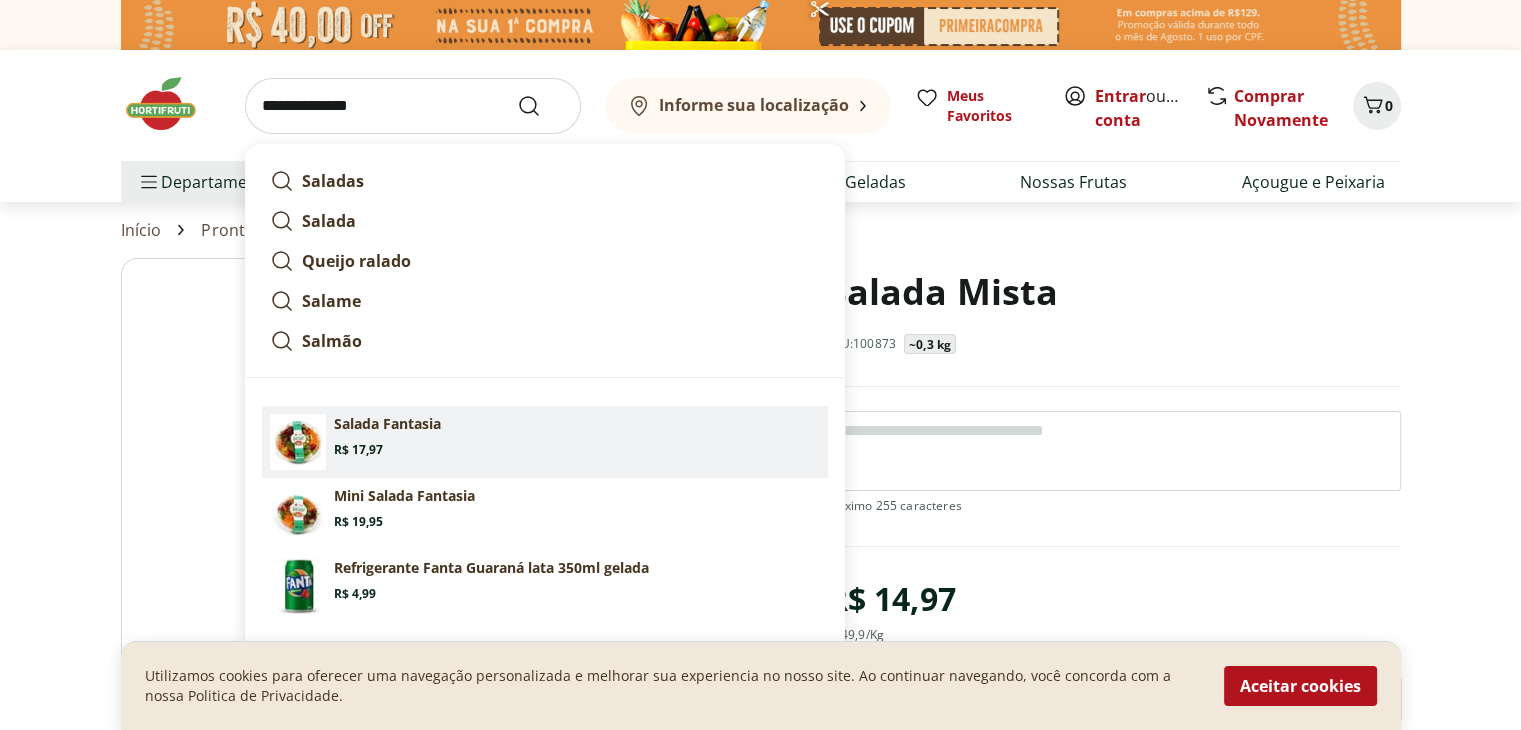 click on "Salada Fantasia Price: R$ 17,97" at bounding box center [577, 436] 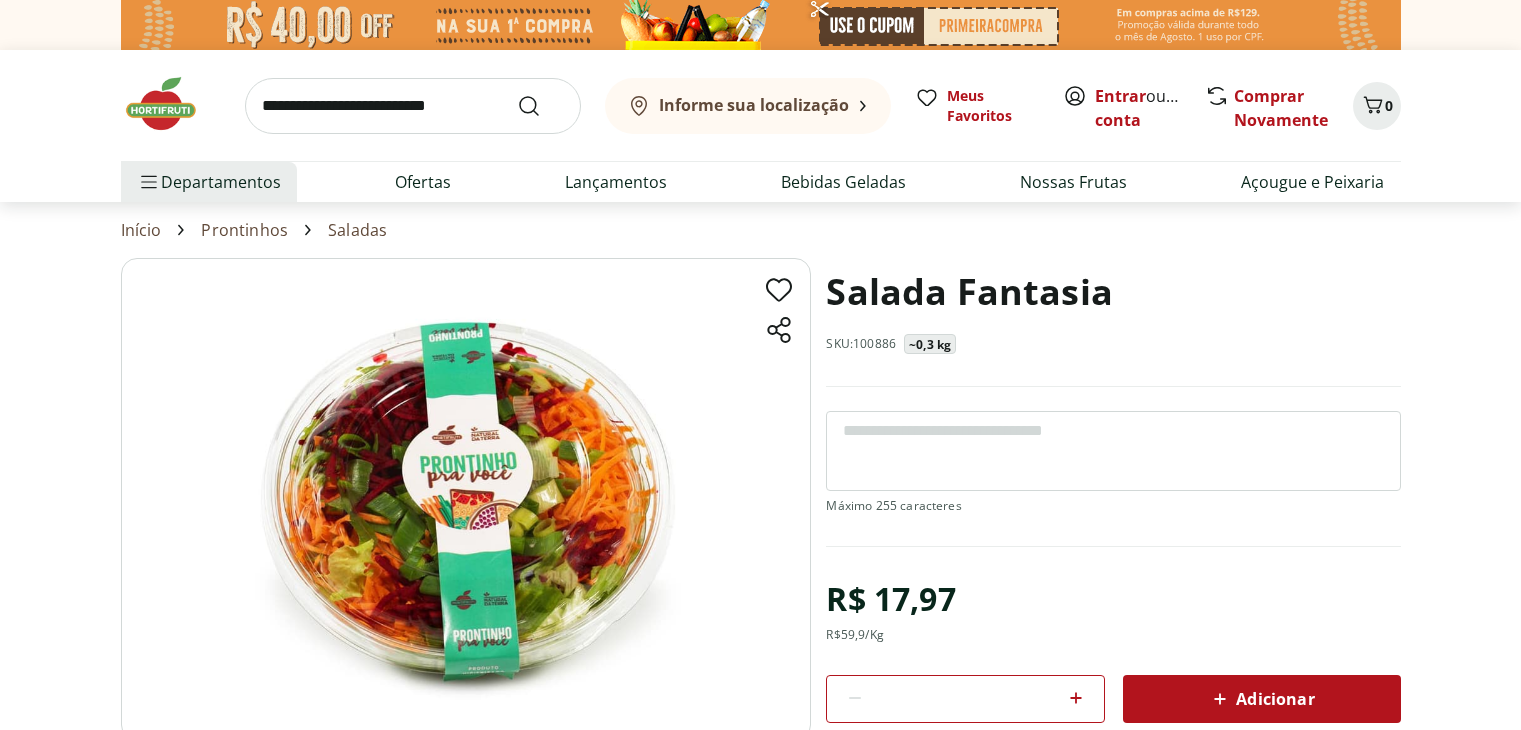 scroll, scrollTop: 0, scrollLeft: 0, axis: both 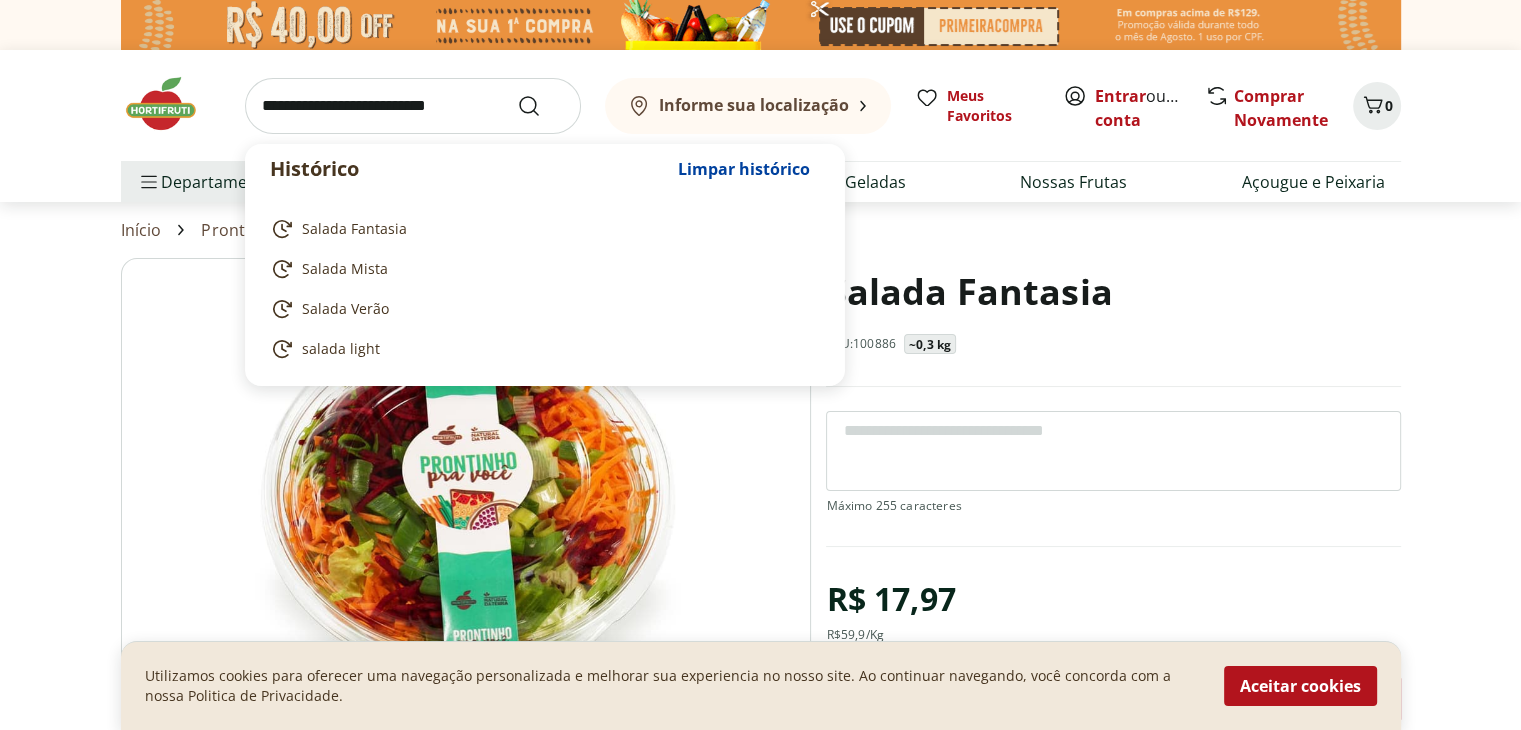 click at bounding box center (413, 106) 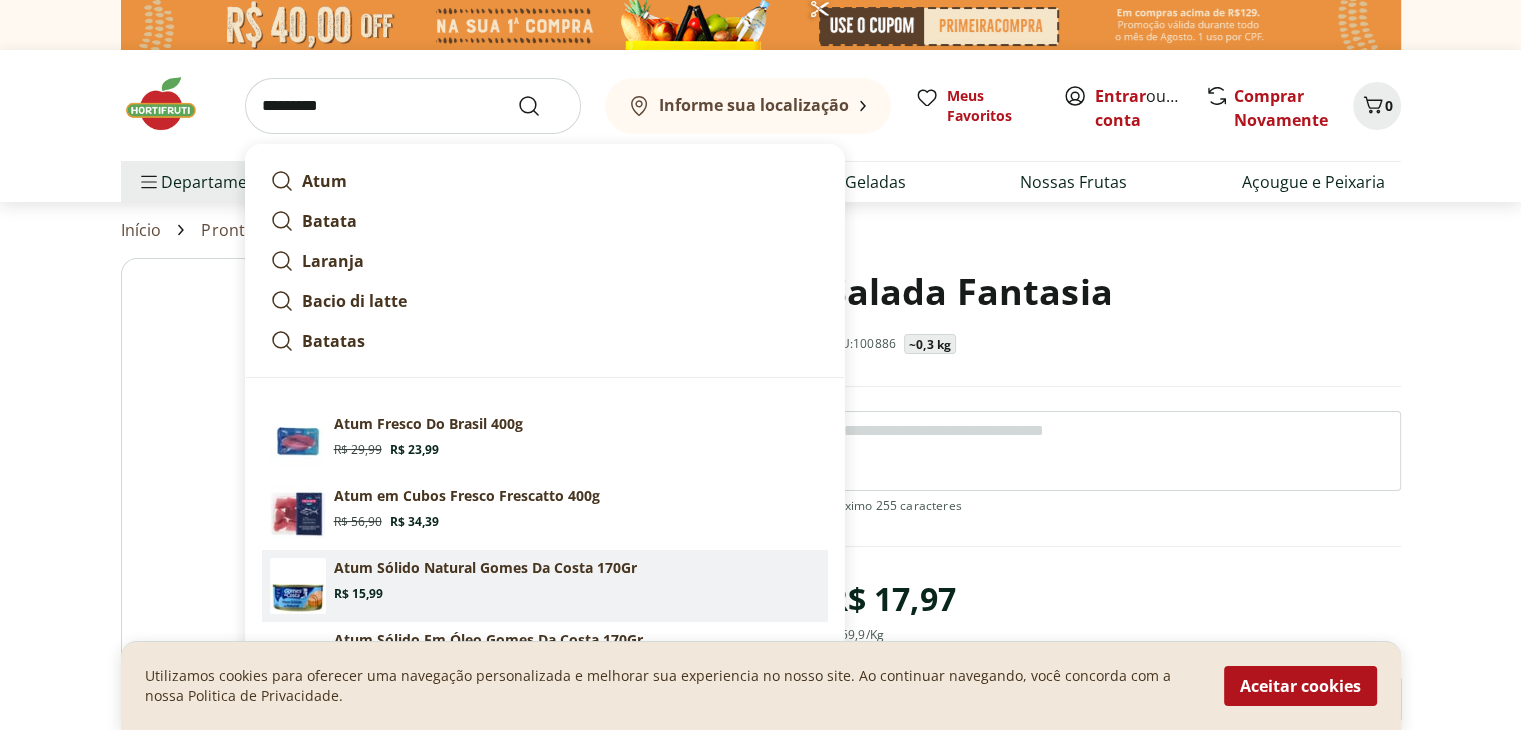 click on "Atum Sólido Natural Gomes Da Costa 170Gr" at bounding box center [485, 568] 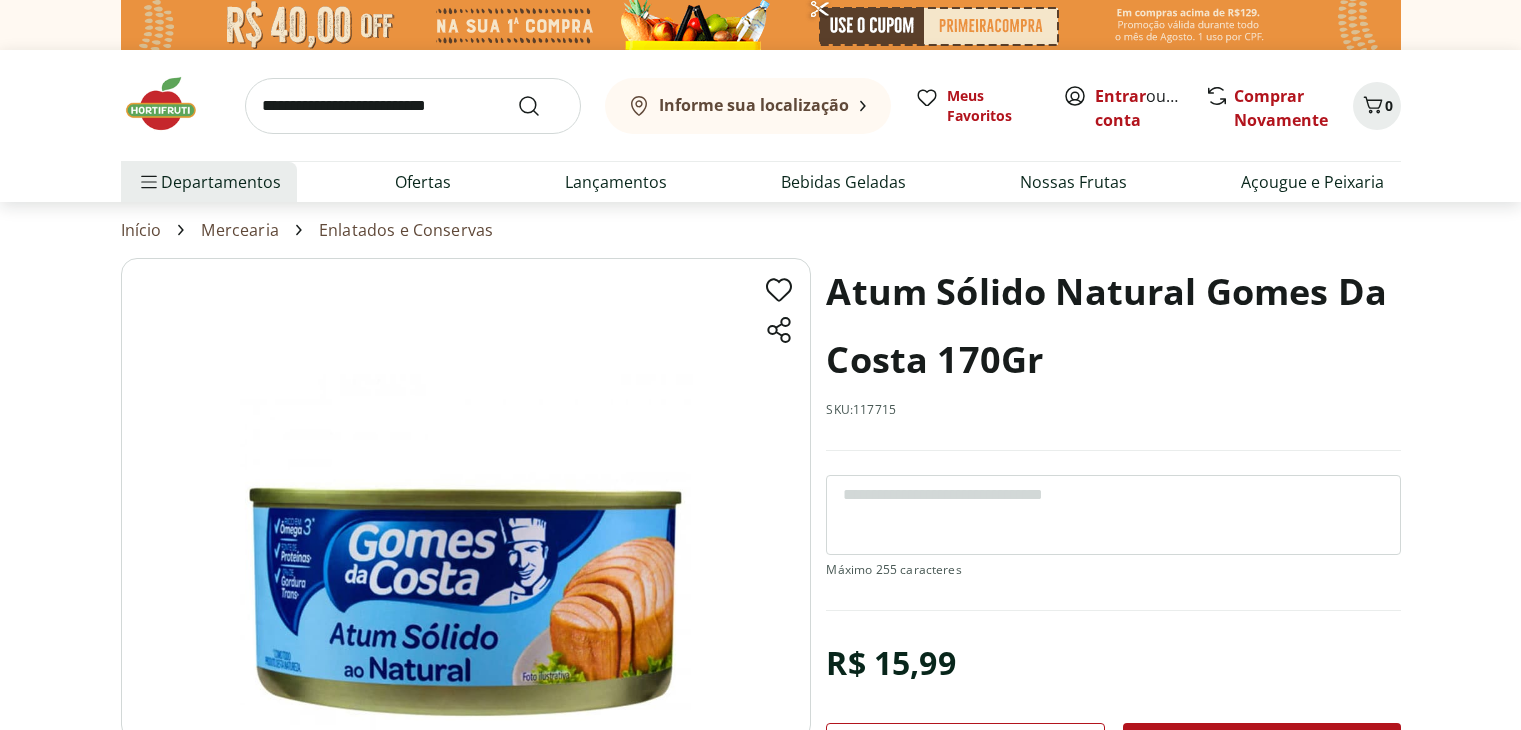 scroll, scrollTop: 0, scrollLeft: 0, axis: both 